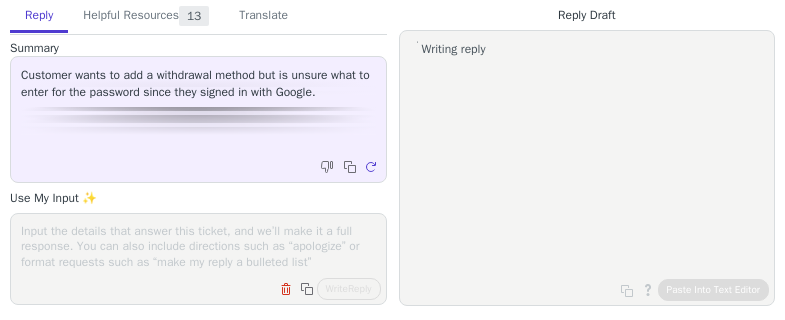 scroll, scrollTop: 0, scrollLeft: 0, axis: both 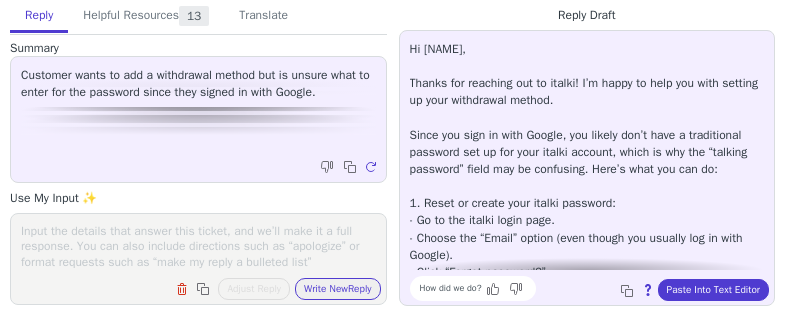 click at bounding box center [198, 246] 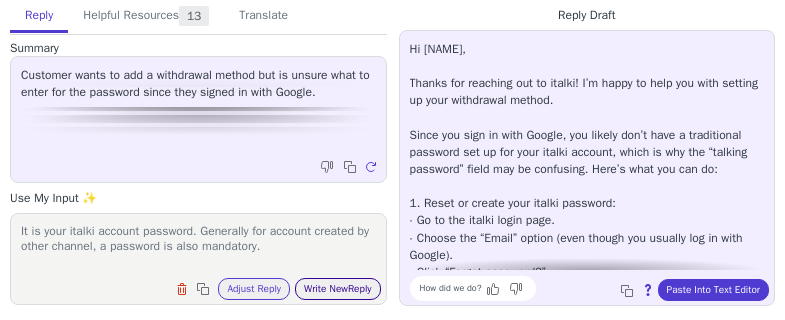 type on "It is your italki account password. Generally for account created by other channel, a password is also mandatory." 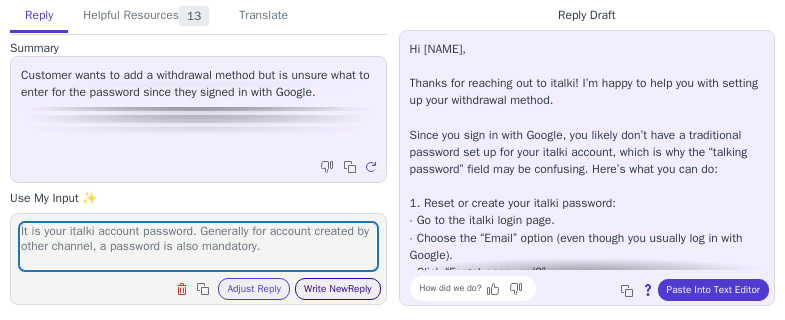 click on "Write New  Reply" at bounding box center (338, 289) 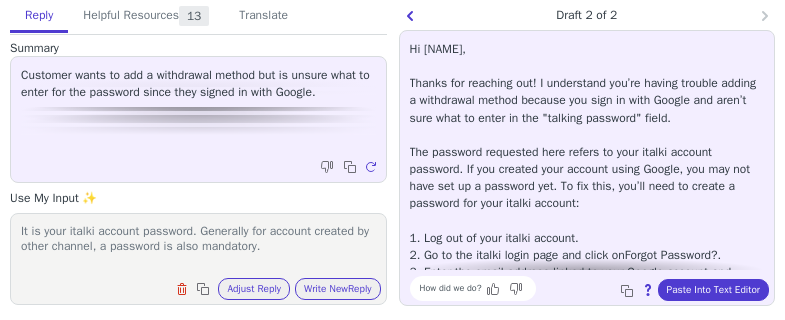 click on "Hi [NAME], Thanks for reaching out! I understand you’re having trouble adding a withdrawal method because you sign in with Google and aren’t sure what to enter in the "talking password" field. The password requested here refers to your italki account password. If you created your account using Google, you may not have set up a password yet. To fix this, you’ll need to create a password for your italki account: 1. Log out of your italki account. 2. Go to the italki login page and click on Forgot Password? . 3. Enter the email address linked to your Google account and follow the prompts to set a new password. Once you’ve set up your password, you’ll be able to enter it in the "talking password" field to add your withdrawal method. If you run into any trouble or have more questions, just let me know—I’m here to help!" at bounding box center (587, 221) 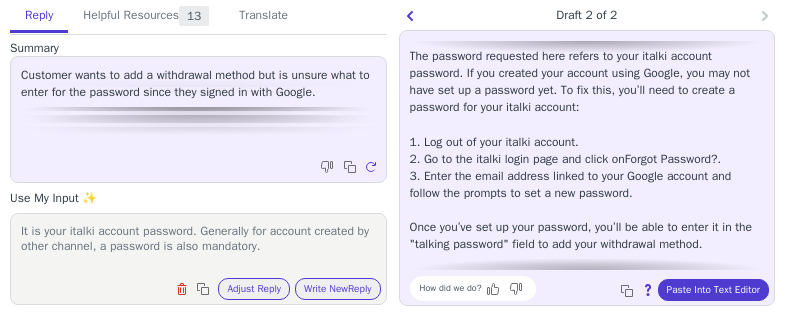 scroll, scrollTop: 100, scrollLeft: 0, axis: vertical 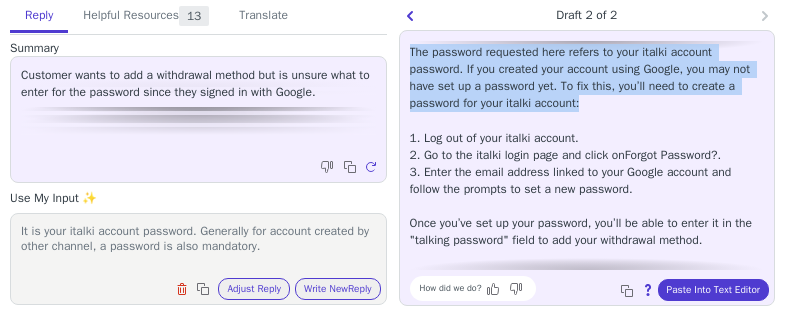 drag, startPoint x: 404, startPoint y: 66, endPoint x: 658, endPoint y: 119, distance: 259.4706 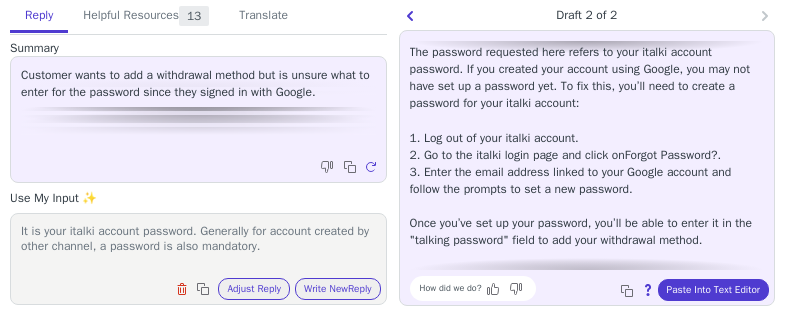 click on "Hi Ujjwal, Thanks for reaching out! I understand you’re having trouble adding a withdrawal method because you sign in with Google and aren’t sure what to enter in the "talking password" field. The password requested here refers to your italki account password. If you created your account using Google, you may not have set up a password yet. To fix this, you’ll need to create a password for your italki account: 1. Log out of your italki account. 2. Go to the italki login page and click on  Forgot Password? . 3. Enter the email address linked to your Google account and follow the prompts to set a new password. Once you’ve set up your password, you’ll be able to enter it in the "talking password" field to add your withdrawal method. If you run into any trouble or have more questions, just let me know—I’m here to help! How did we do?   Copy to clipboard About this reply Paste Into Text Editor" at bounding box center [587, 168] 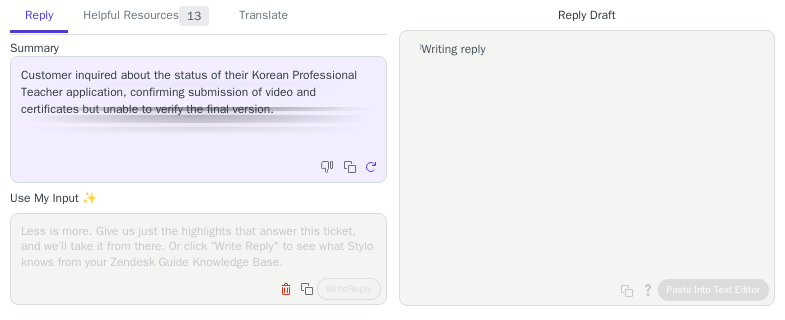 scroll, scrollTop: 0, scrollLeft: 0, axis: both 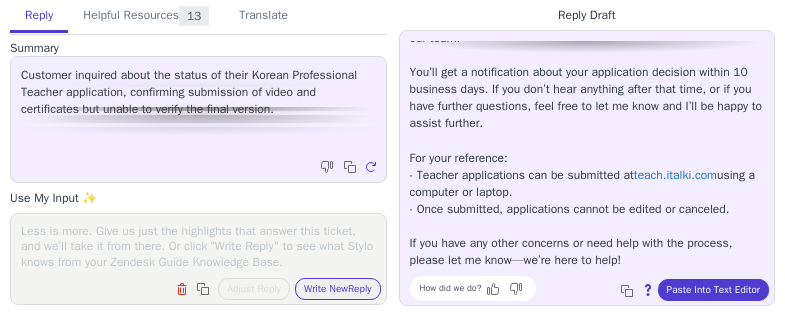 click at bounding box center [198, 246] 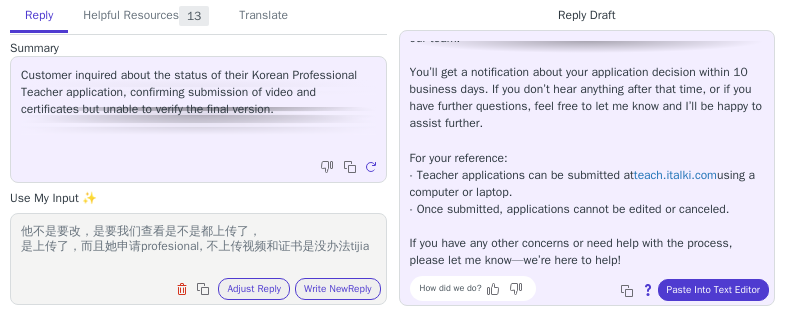 scroll, scrollTop: 0, scrollLeft: 0, axis: both 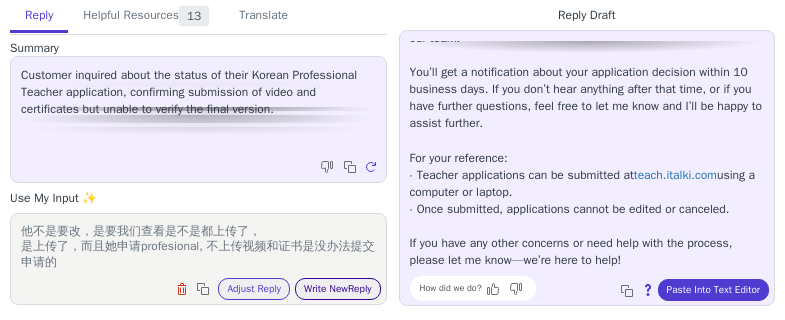 type on "他不是要改，是要我们查看是不是都上传了，
是上传了，而且她申请profesional, 不上传视频和证书是没办法提交申请的" 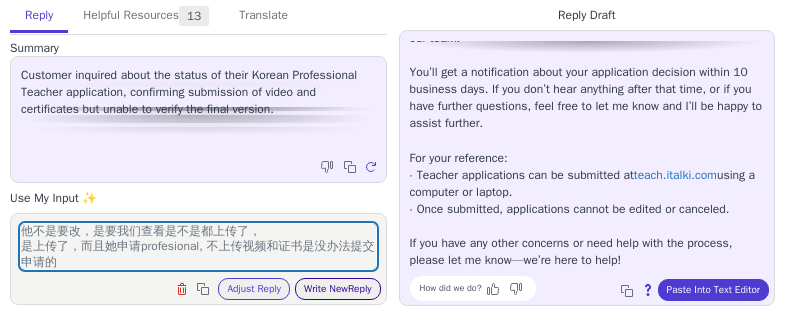 click on "Write New  Reply" at bounding box center (338, 289) 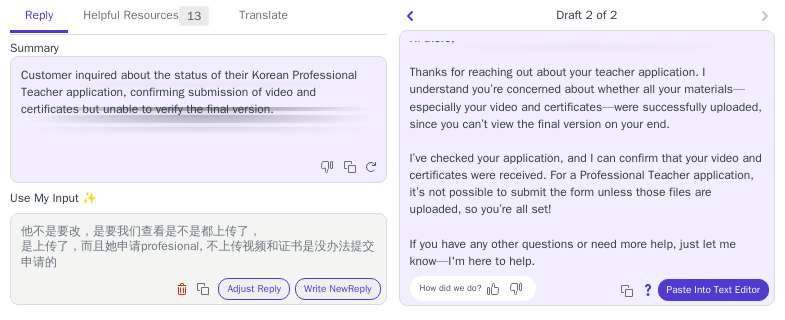 scroll, scrollTop: 28, scrollLeft: 0, axis: vertical 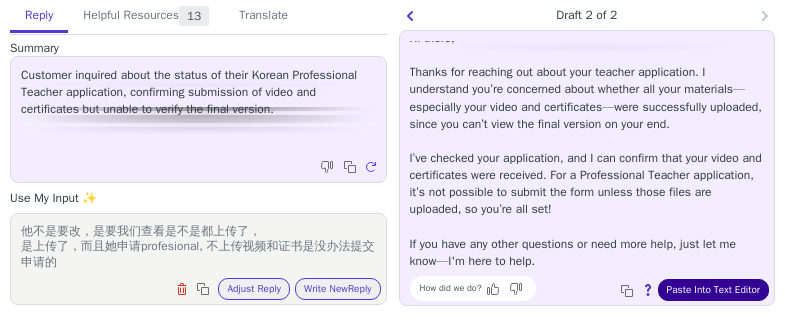 click on "Paste Into Text Editor" at bounding box center [713, 290] 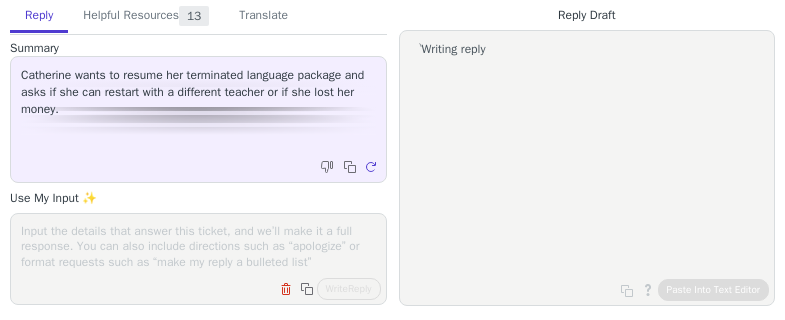 scroll, scrollTop: 0, scrollLeft: 0, axis: both 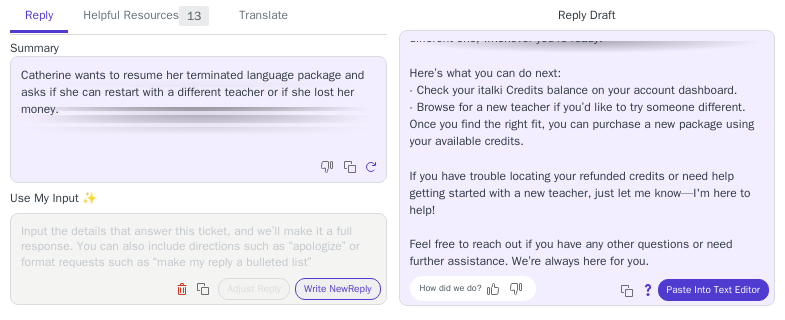 click at bounding box center [198, 246] 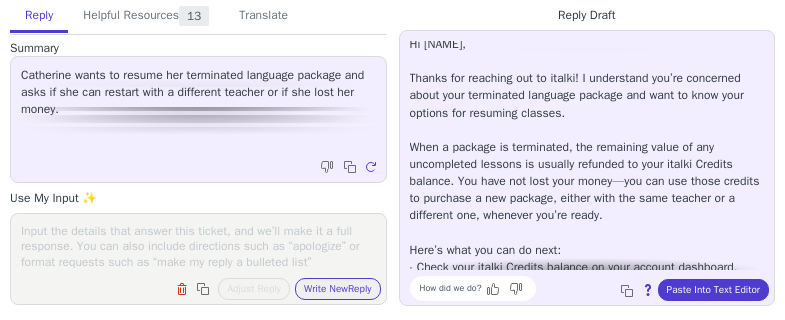 scroll, scrollTop: 0, scrollLeft: 0, axis: both 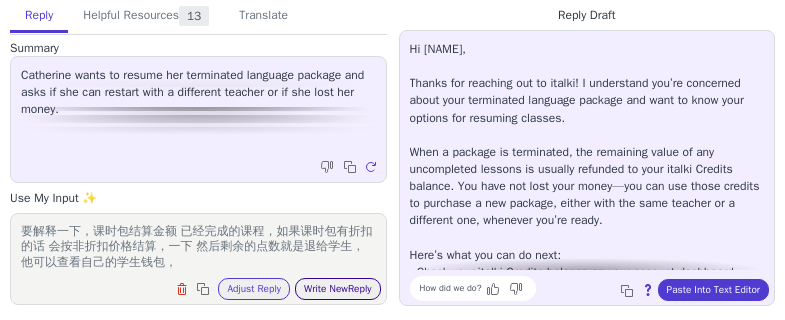 type on "要解释一下，课时包结算金额 已经完成的课程，如果课时包有折扣的话 会按非折扣价格结算，一下 然后剩余的点数就是退给学生，他可以查看自己的学生钱包，" 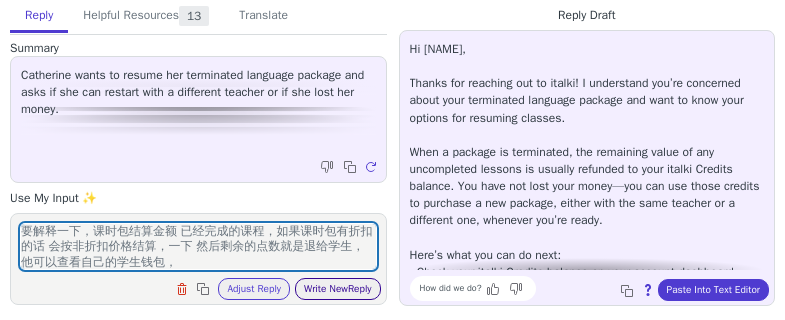 click on "Write New  Reply" at bounding box center (338, 289) 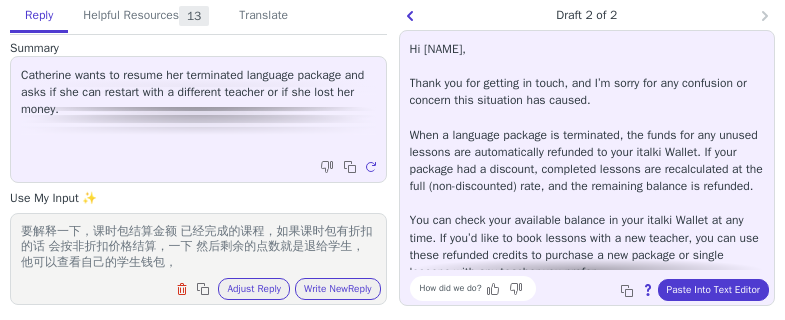 click on "Hi Catherine, Thank you for getting in touch, and I’m sorry for any confusion or concern this situation has caused. When a language package is terminated, the funds for any unused lessons are automatically refunded to your italki Wallet. If your package had a discount, completed lessons are recalculated at the full (non-discounted) rate, and the remaining balance is refunded. You can check your available balance in your italki Wallet at any time. If you’d like to book lessons with a new teacher, you can use these refunded credits to purchase a new package or single lessons with any teacher you prefer. If you have any trouble finding your refunded credits or want help getting started with a new teacher, just let me know—I’m here to help!" at bounding box center [587, 195] 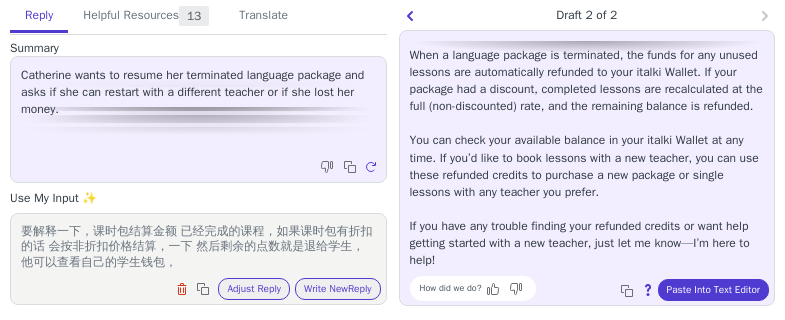 scroll, scrollTop: 96, scrollLeft: 0, axis: vertical 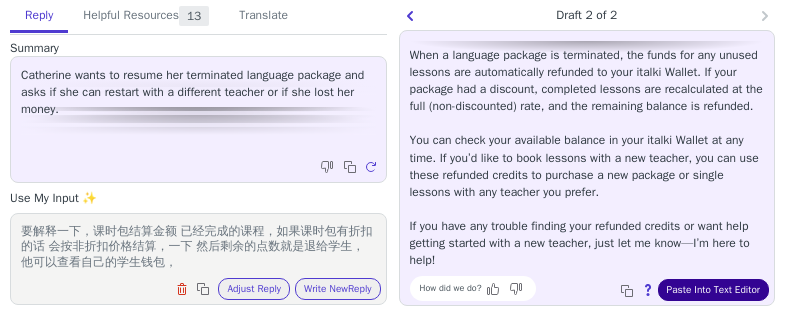 click on "Paste Into Text Editor" at bounding box center (713, 290) 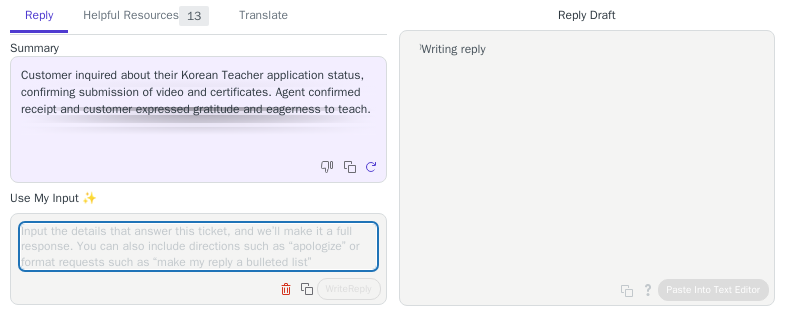 scroll, scrollTop: 0, scrollLeft: 0, axis: both 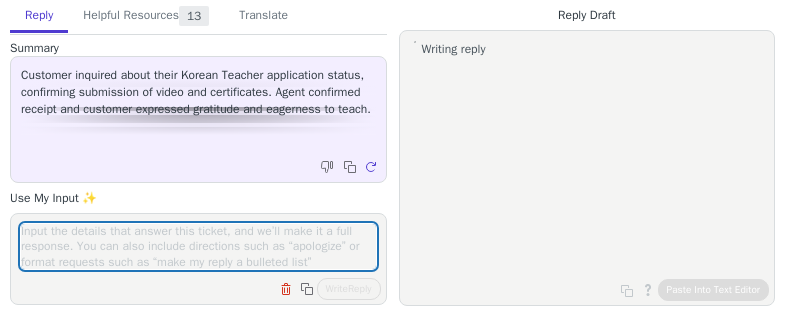 click at bounding box center [198, 246] 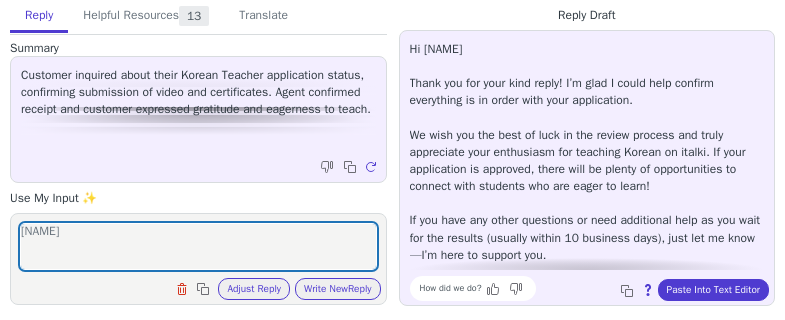 type on "[NAME]" 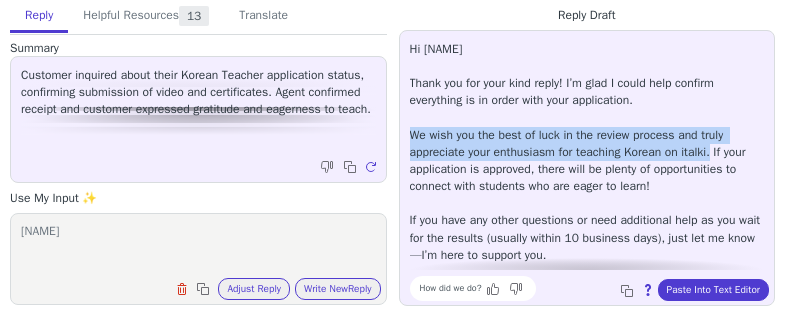 drag, startPoint x: 402, startPoint y: 132, endPoint x: 440, endPoint y: 172, distance: 55.17246 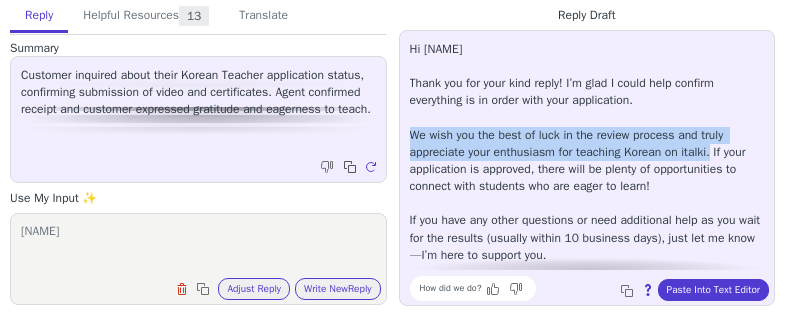 copy on "We wish you the best of luck in the review process and truly appreciate your enthusiasm for teaching Korean on italki." 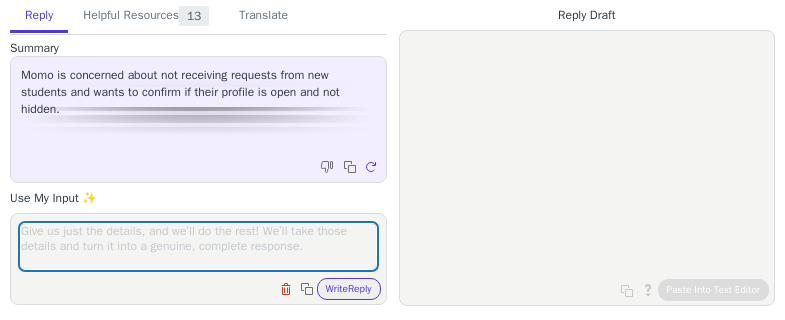scroll, scrollTop: 0, scrollLeft: 0, axis: both 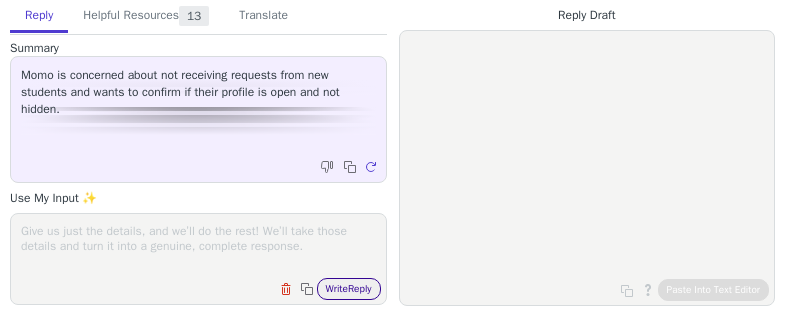 click on "Write  Reply" at bounding box center [349, 289] 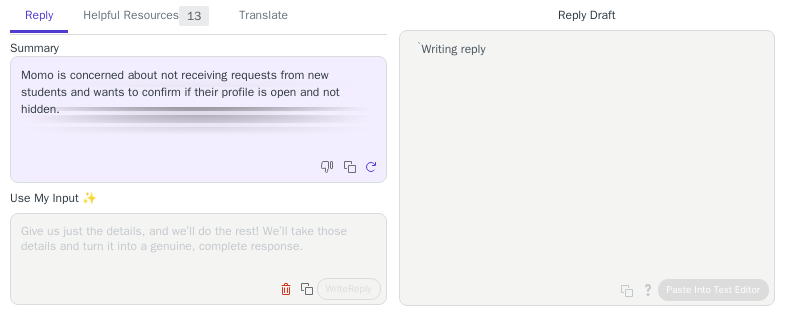 click at bounding box center (198, 246) 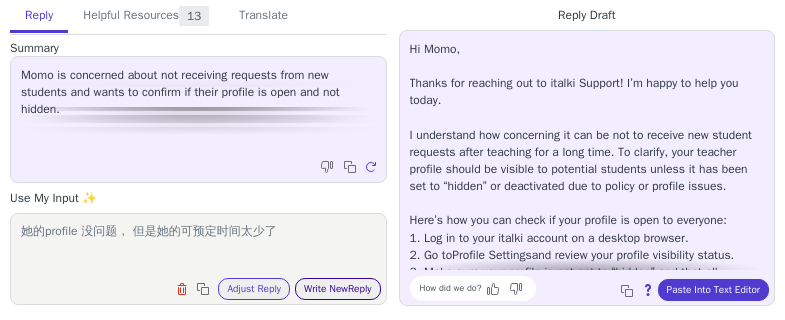 type on "她的profile 没问题， 但是她的可预定时间太少了" 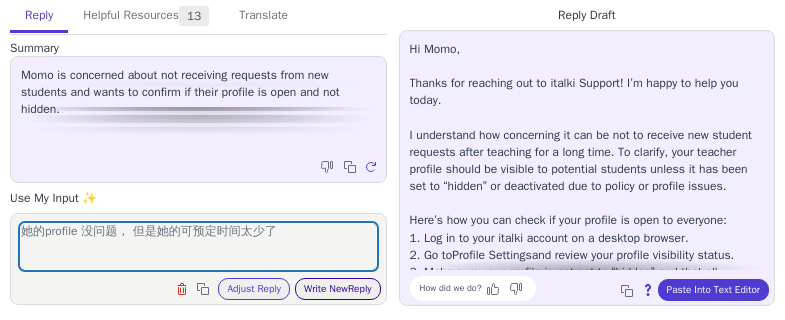click on "Write New  Reply" at bounding box center (338, 289) 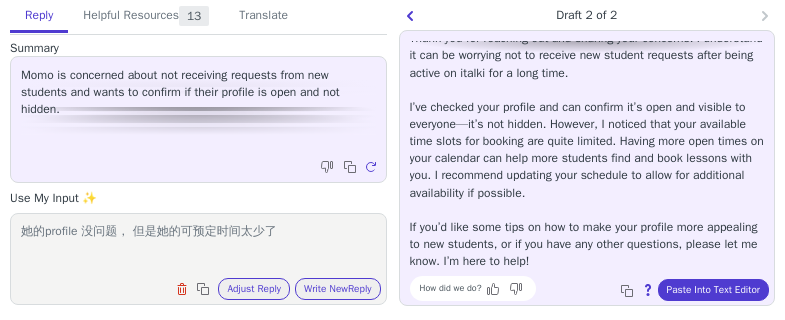 scroll, scrollTop: 62, scrollLeft: 0, axis: vertical 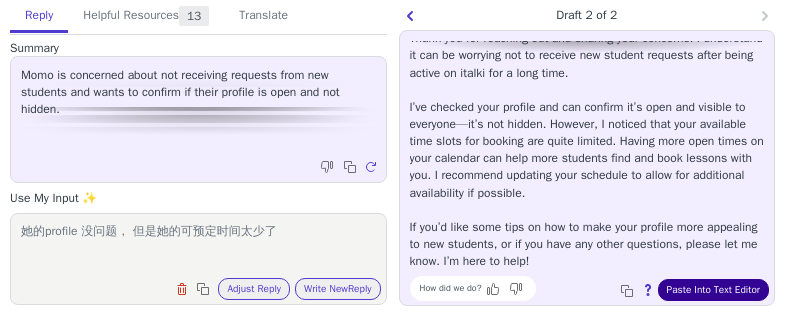 click on "Paste Into Text Editor" at bounding box center (713, 290) 